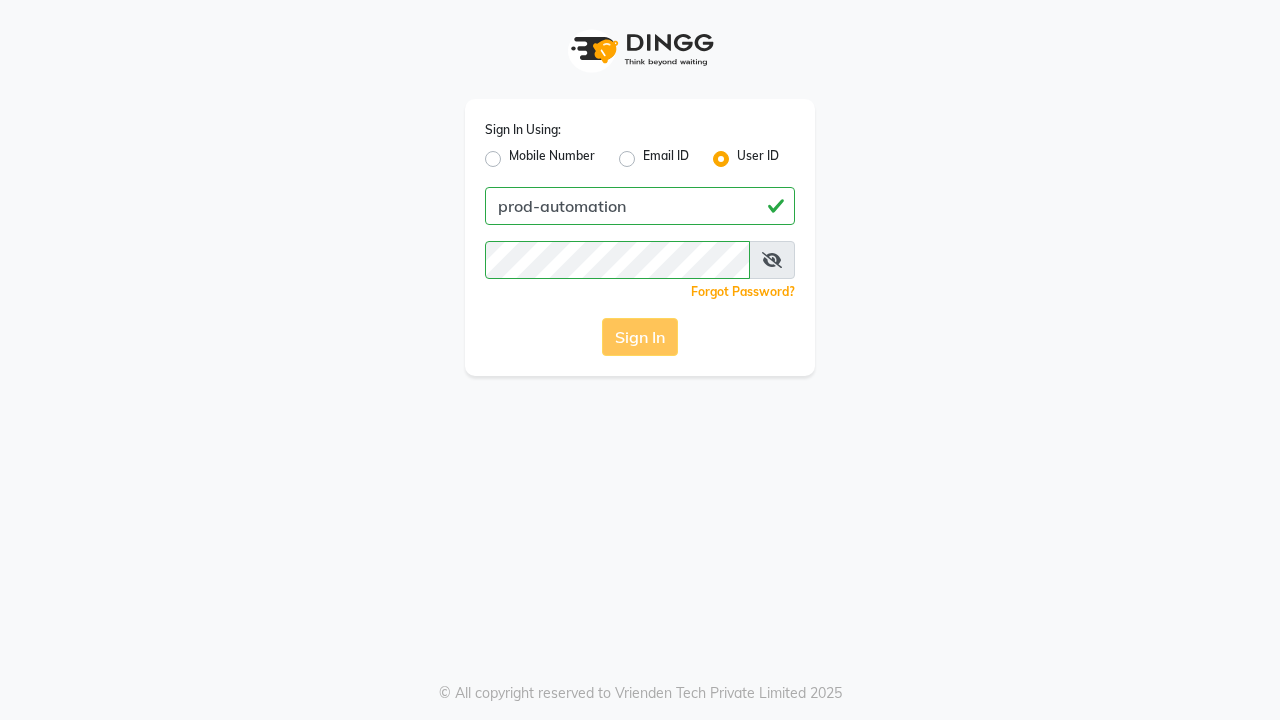 scroll, scrollTop: 0, scrollLeft: 0, axis: both 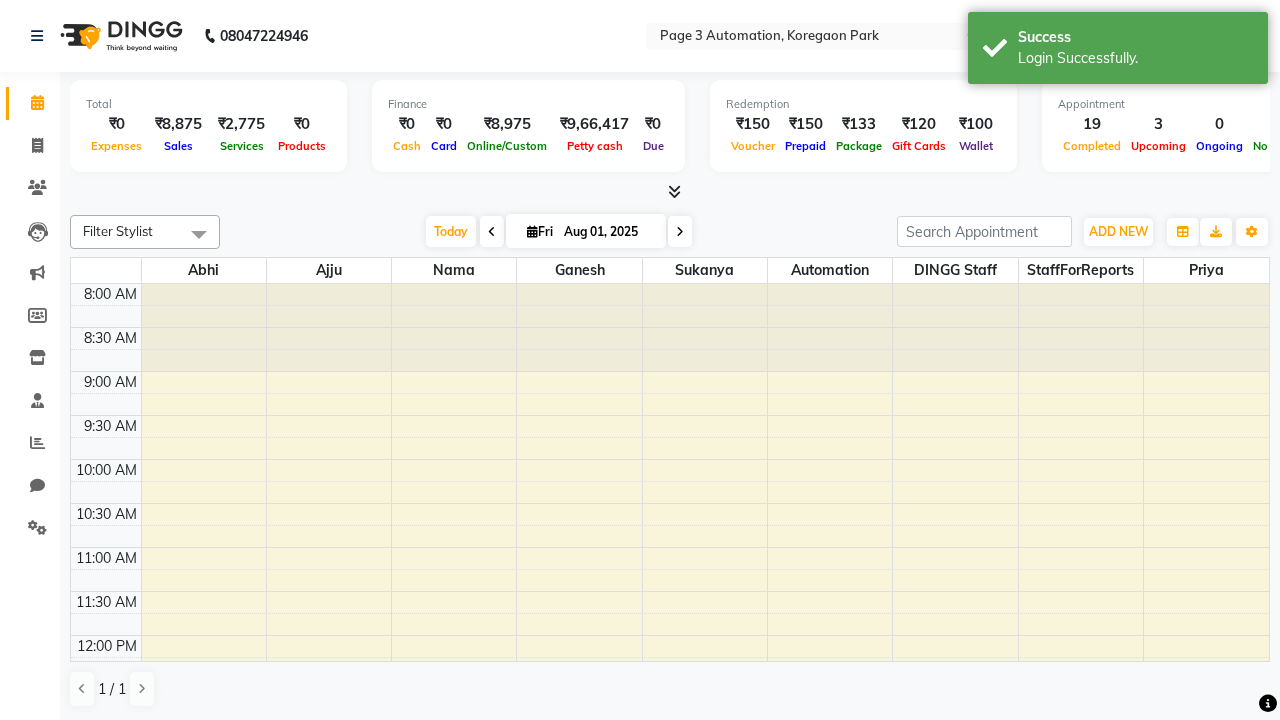 select on "en" 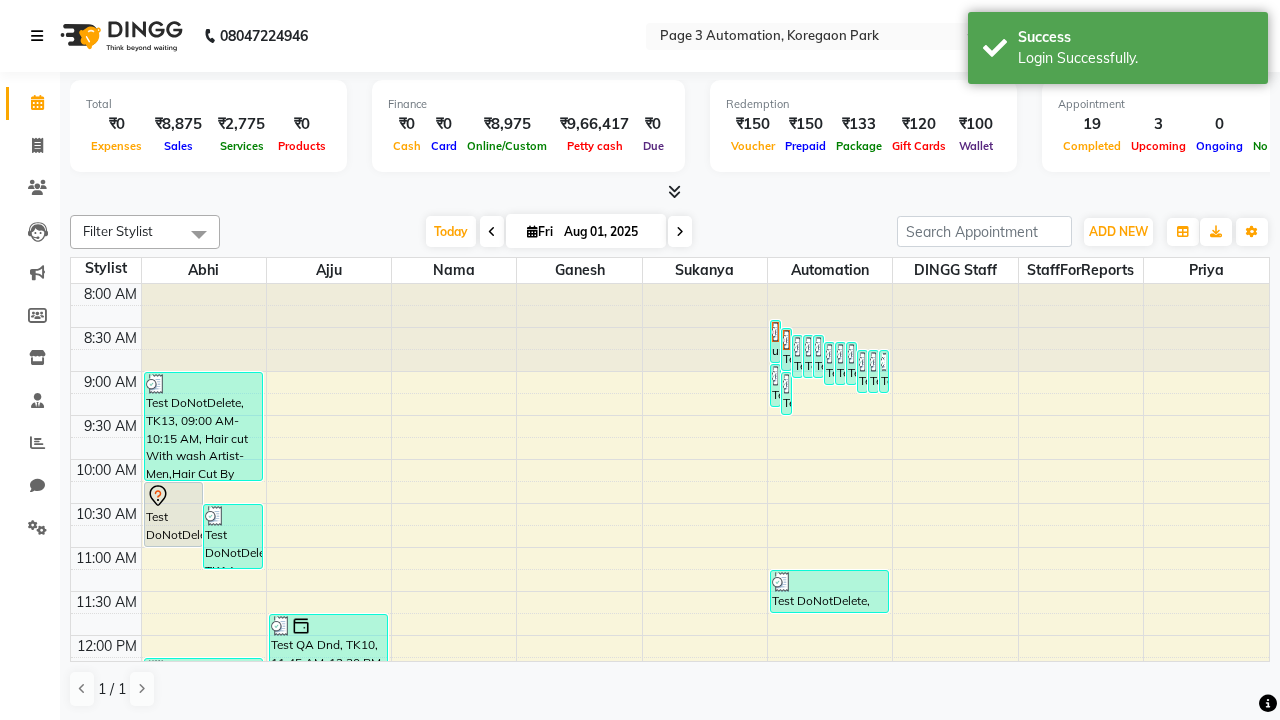 click at bounding box center [37, 36] 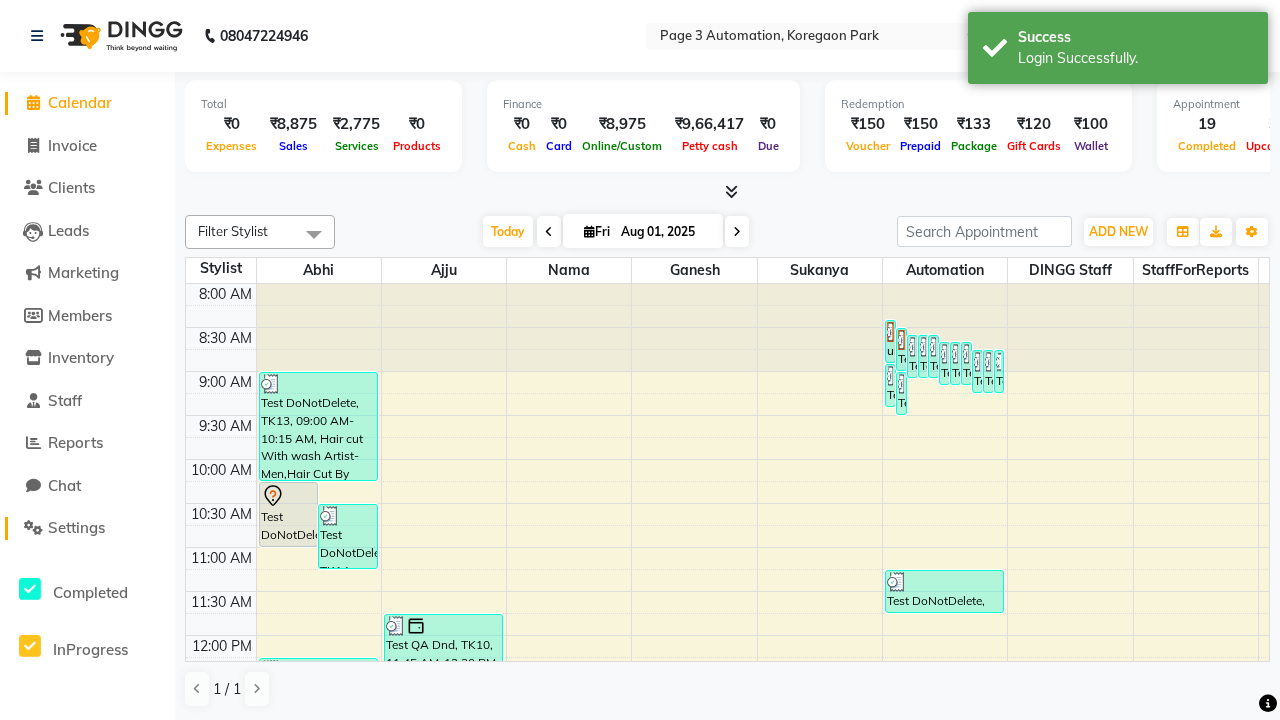 click on "Settings" 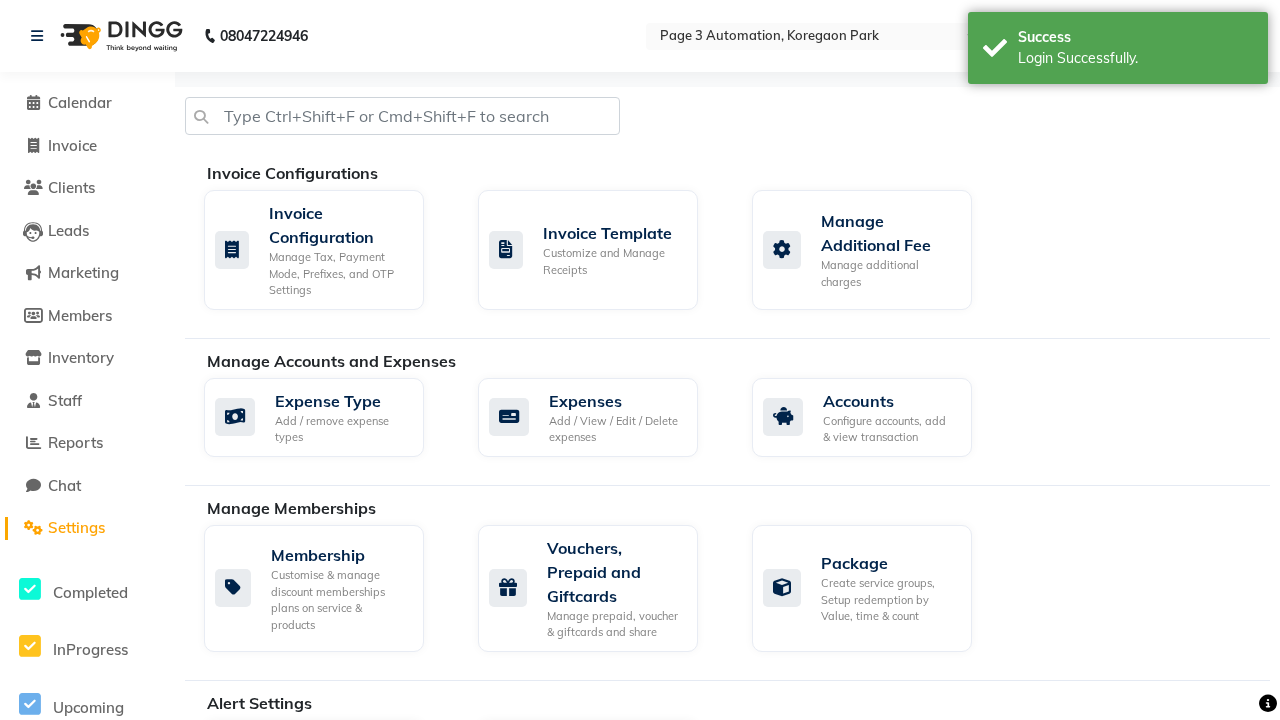 click on "Manage Product code" 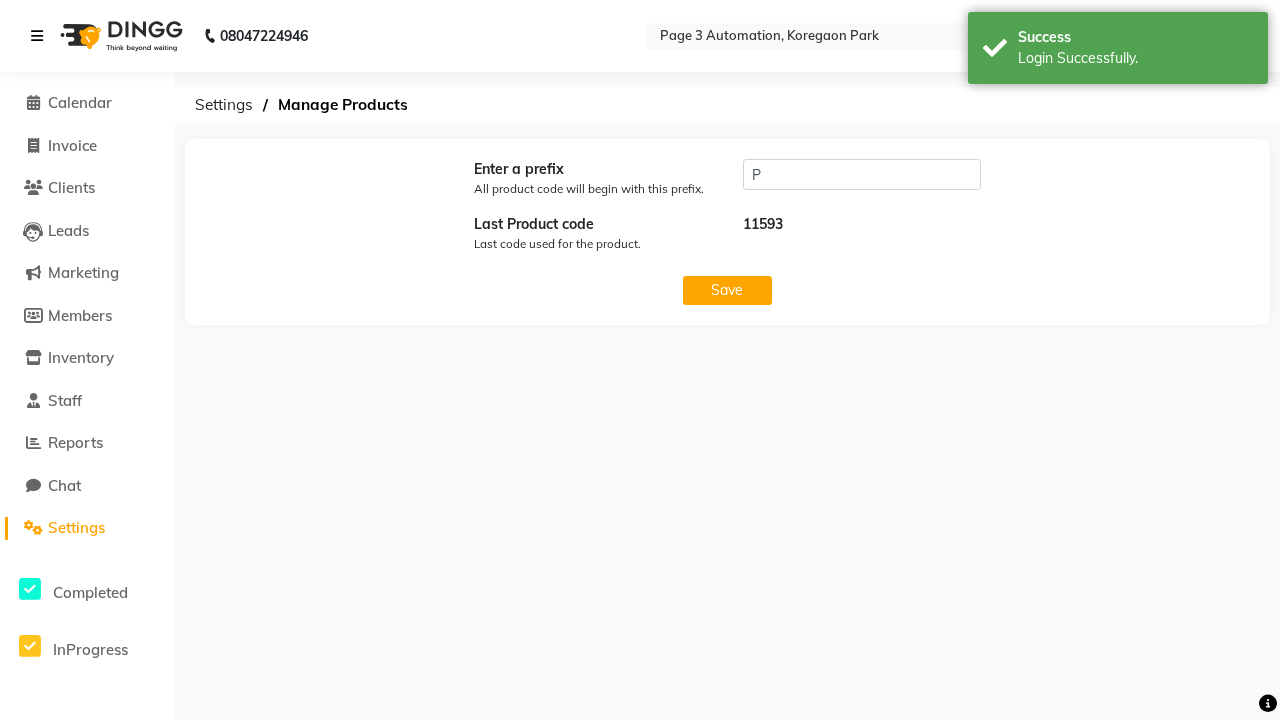 click at bounding box center [37, 36] 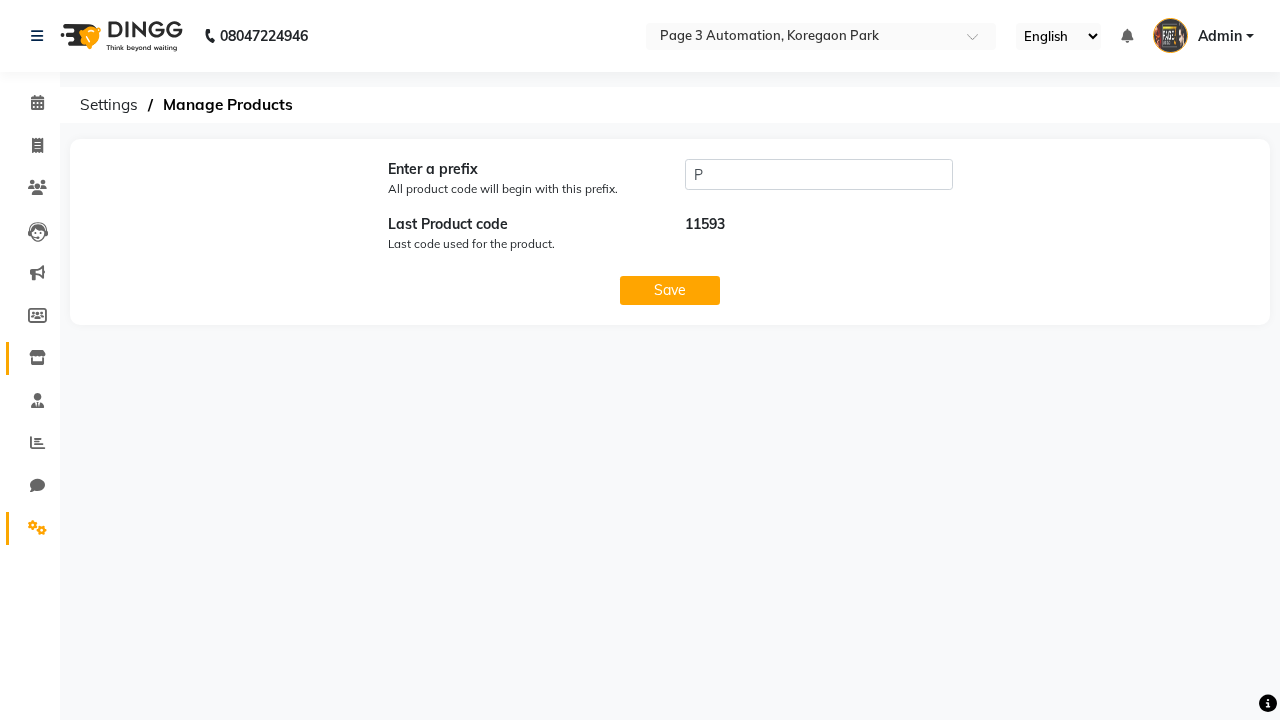 click 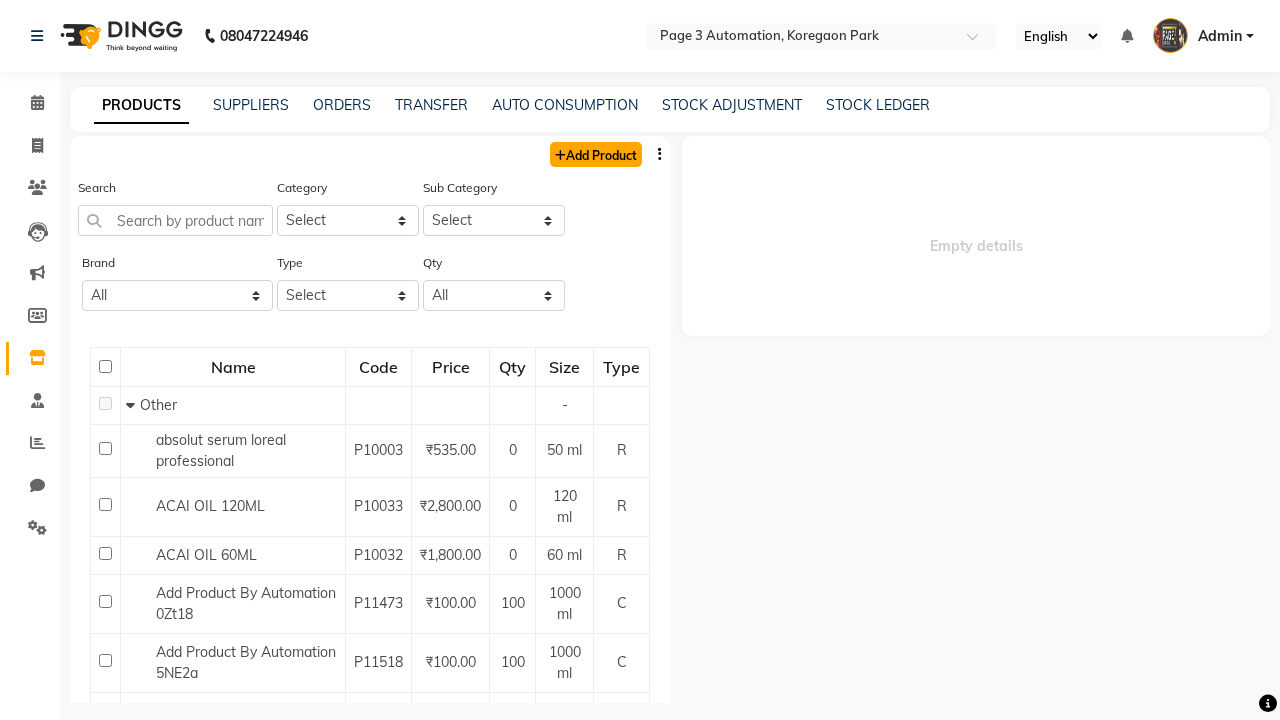 click on "Add Product" 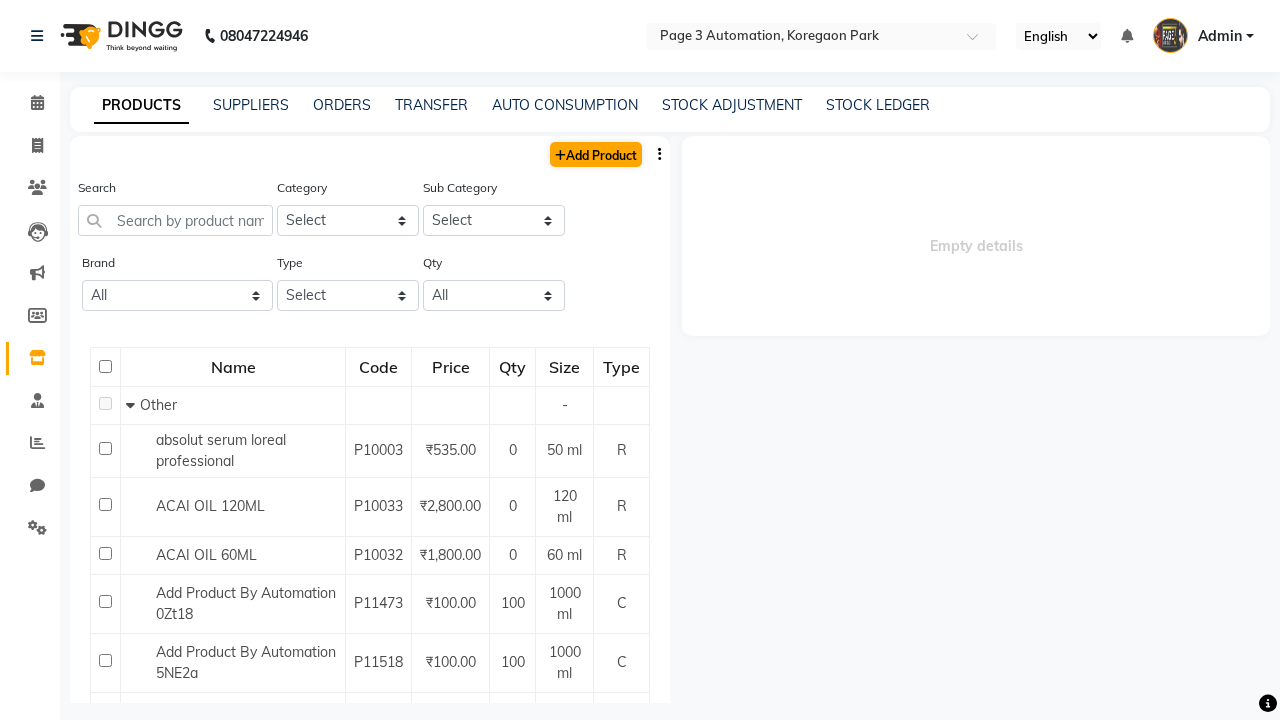 select on "true" 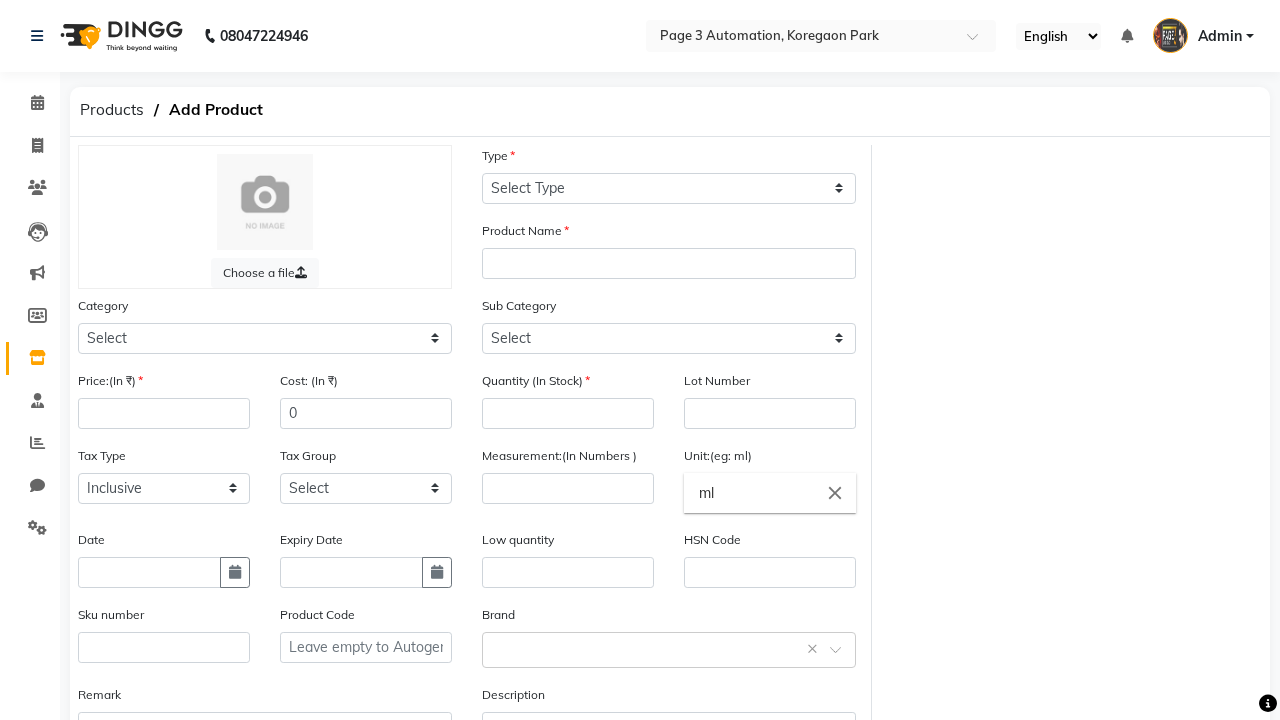 select on "C" 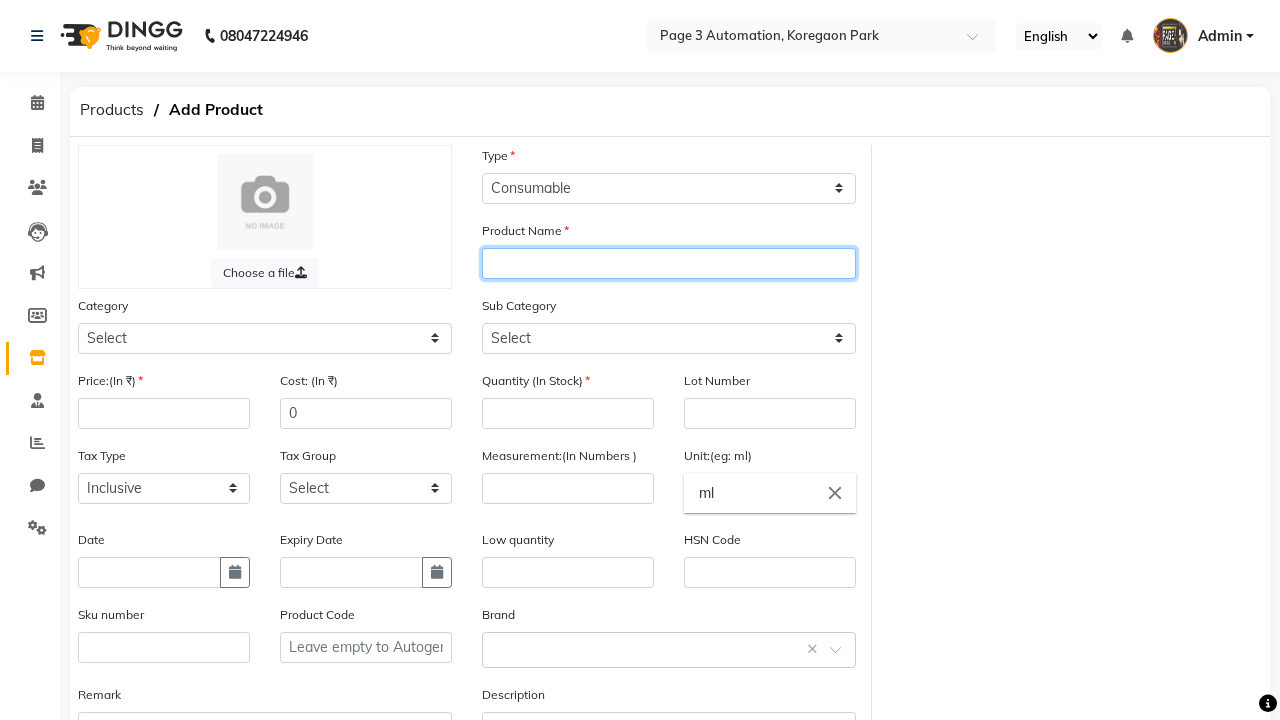 type on "Test Product Automation nUZZu" 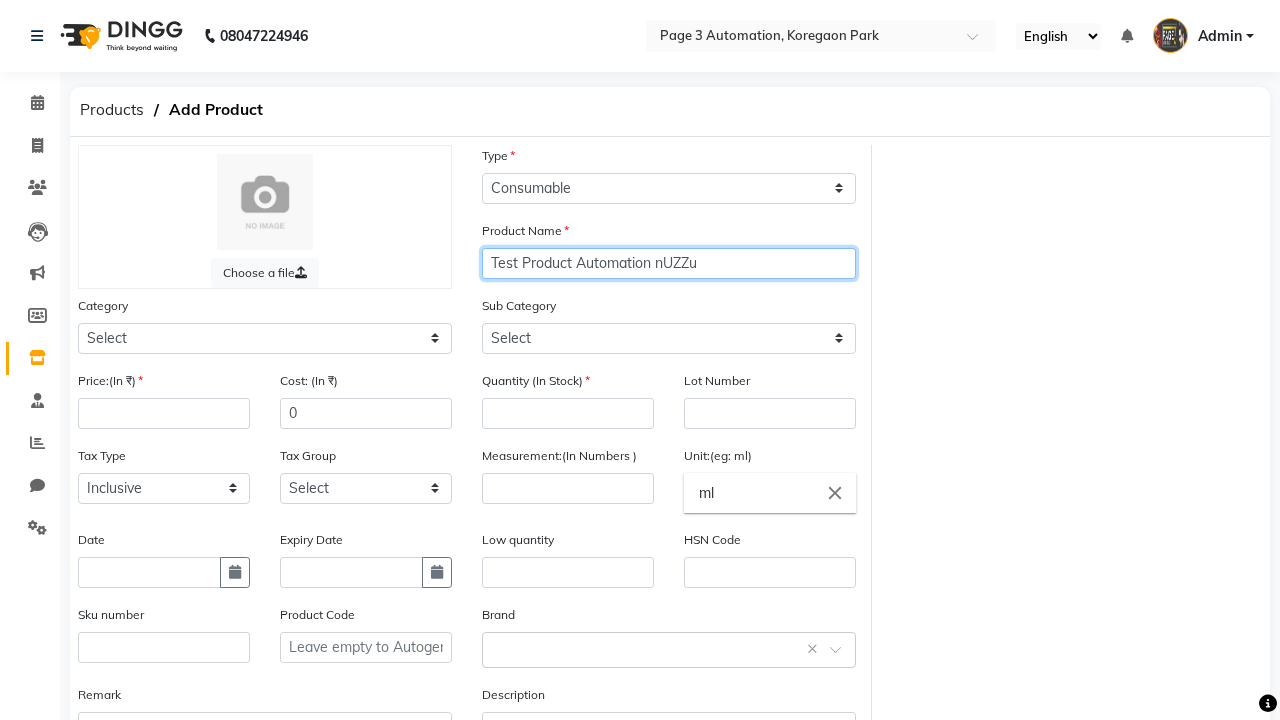 select on "1000" 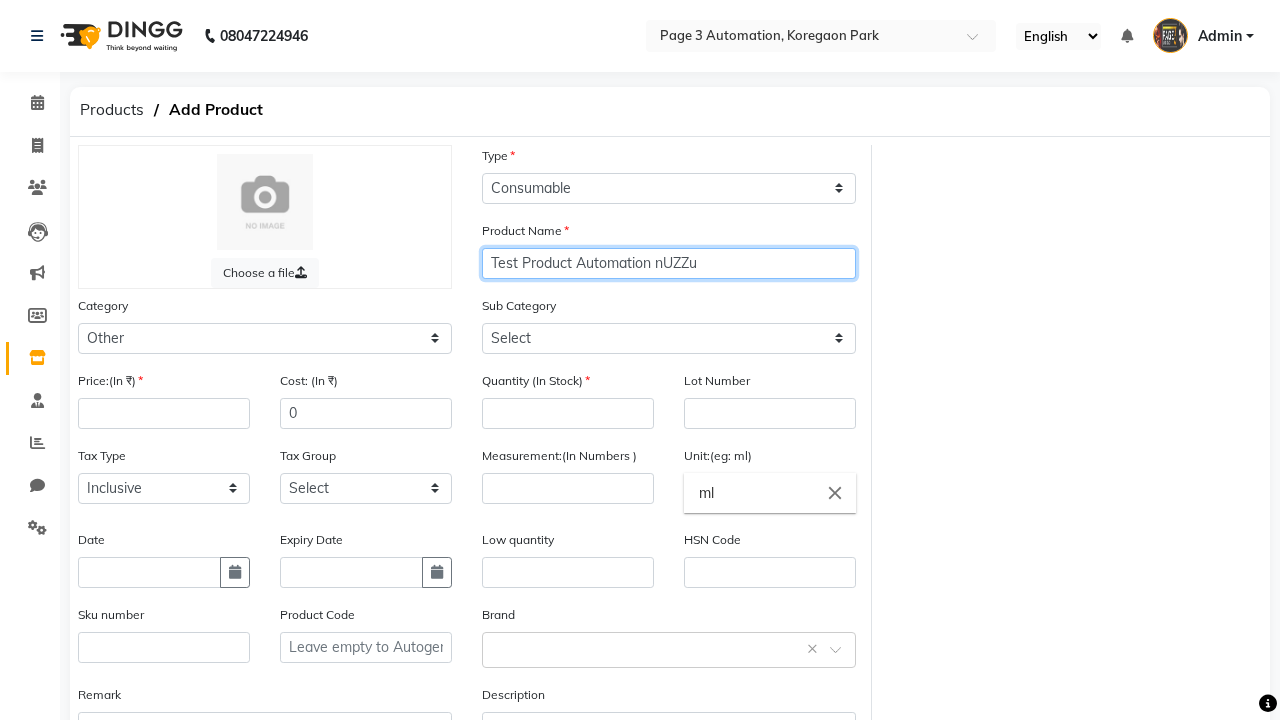 type on "Test Product Automation nUZZu" 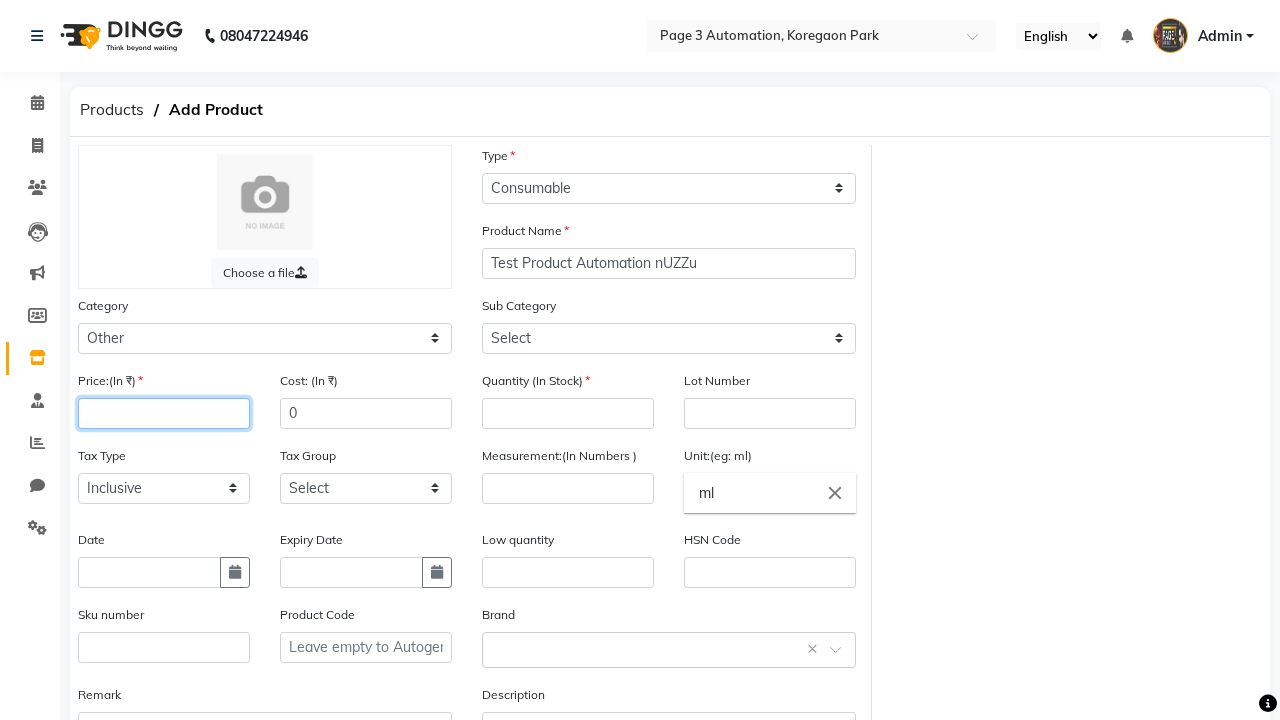 type on "100" 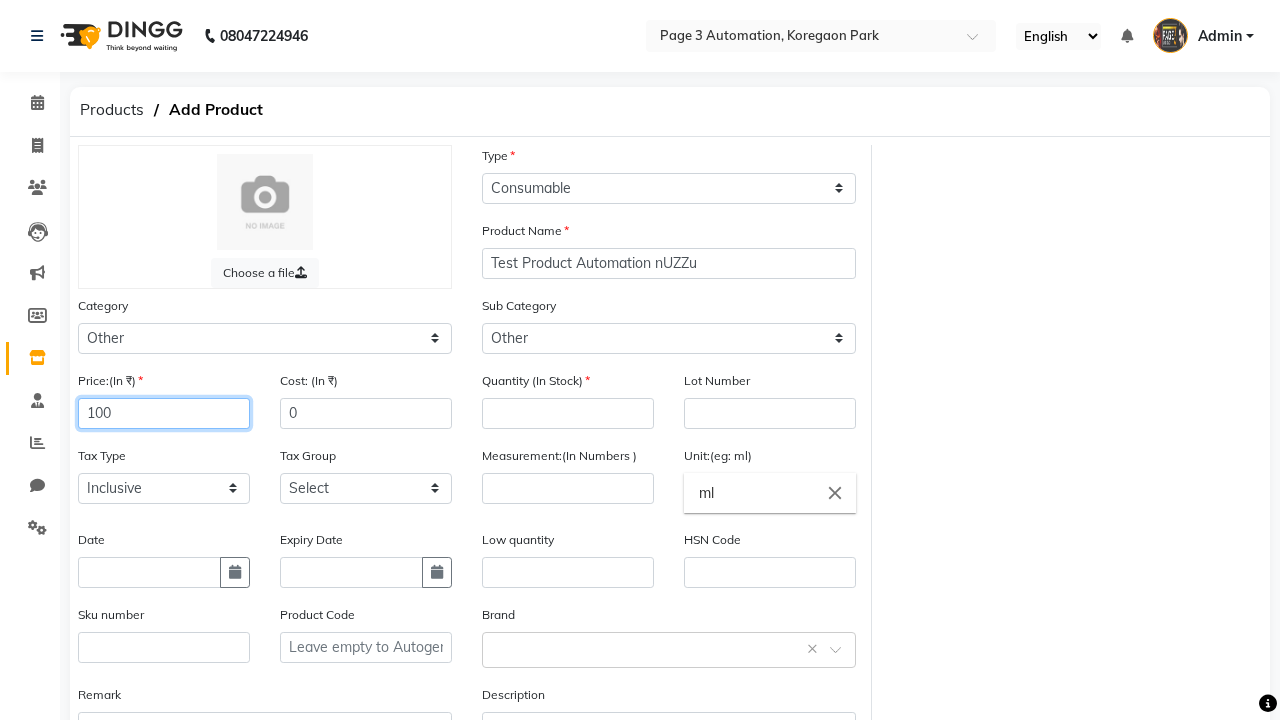type on "100" 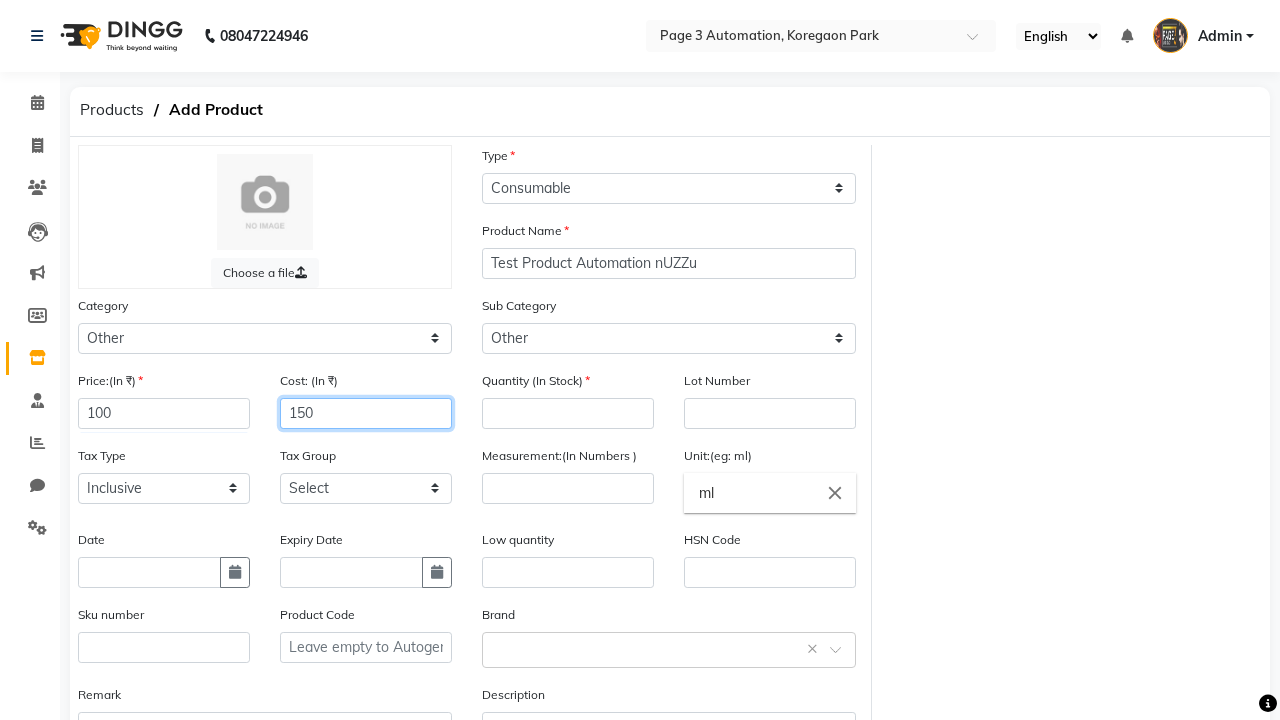 type on "150" 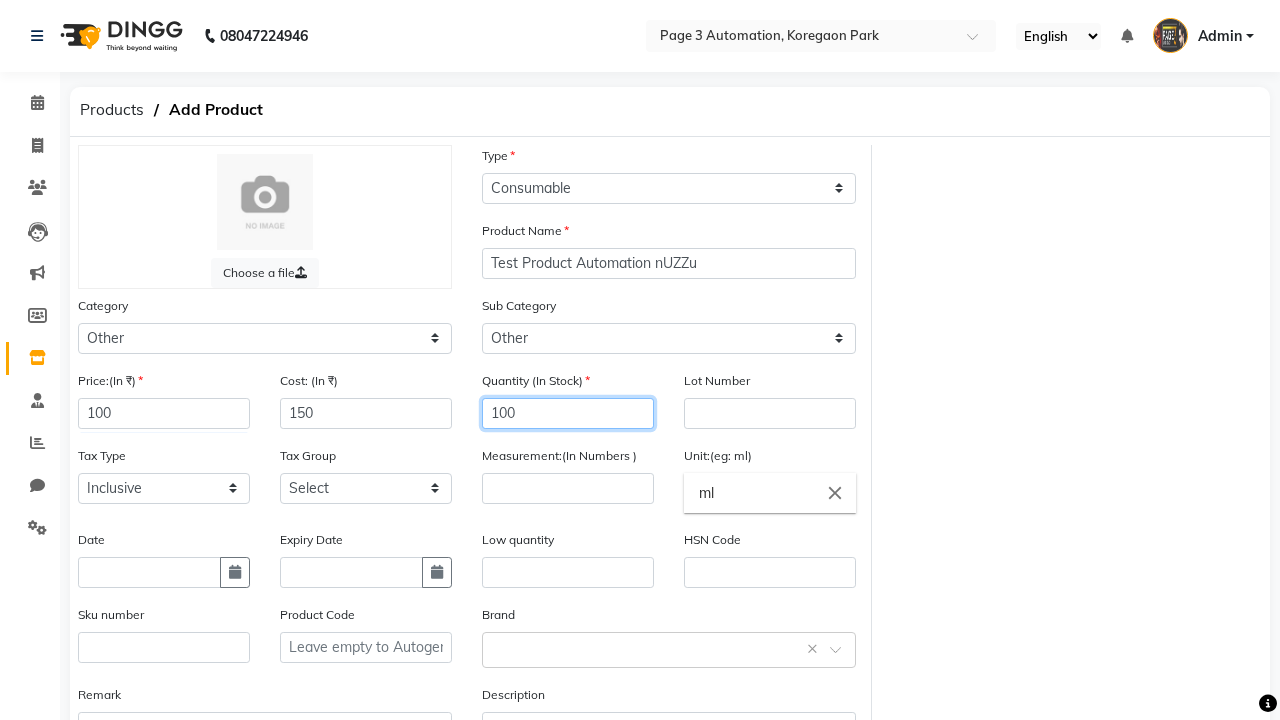 type on "100" 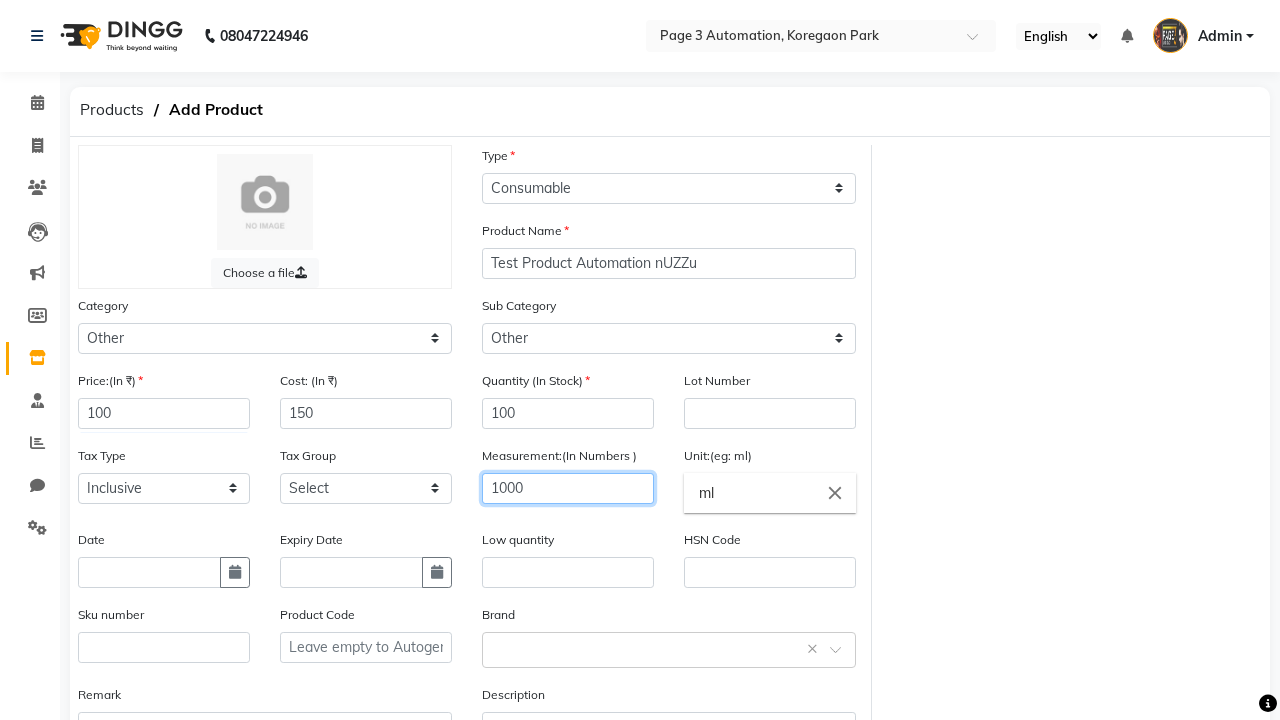 type on "1000" 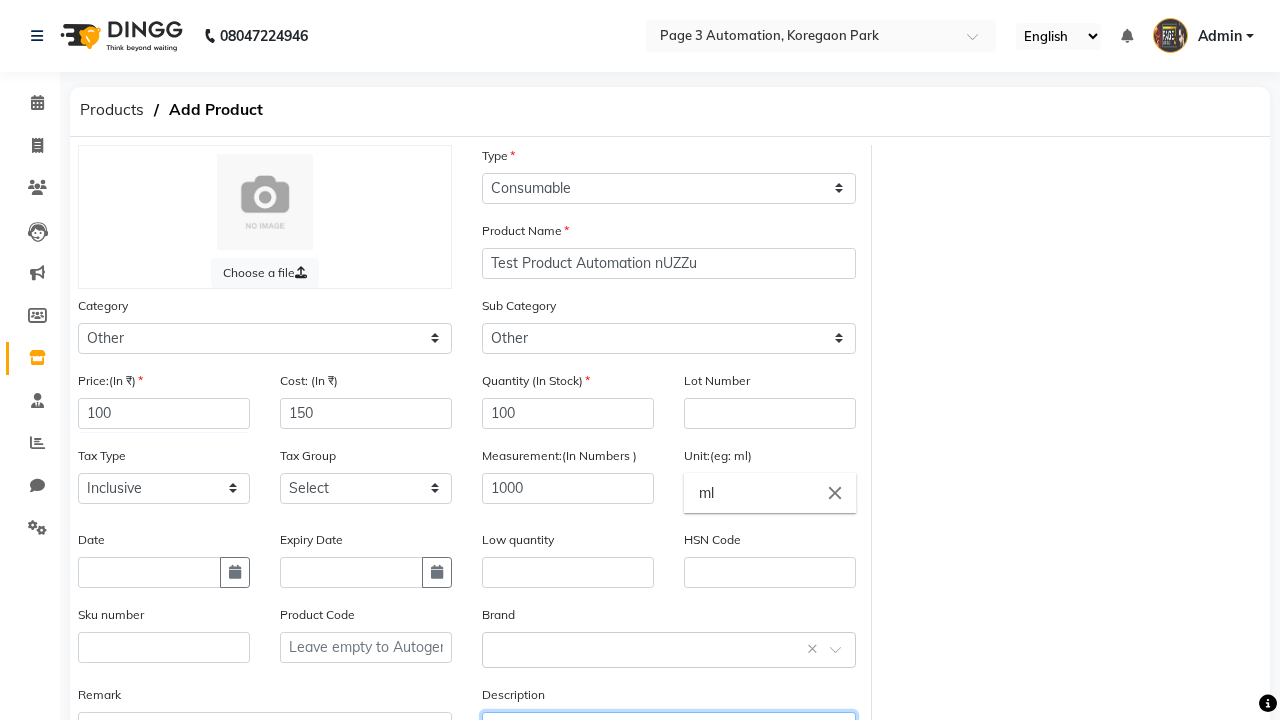 type on "This Product is Created by Automation" 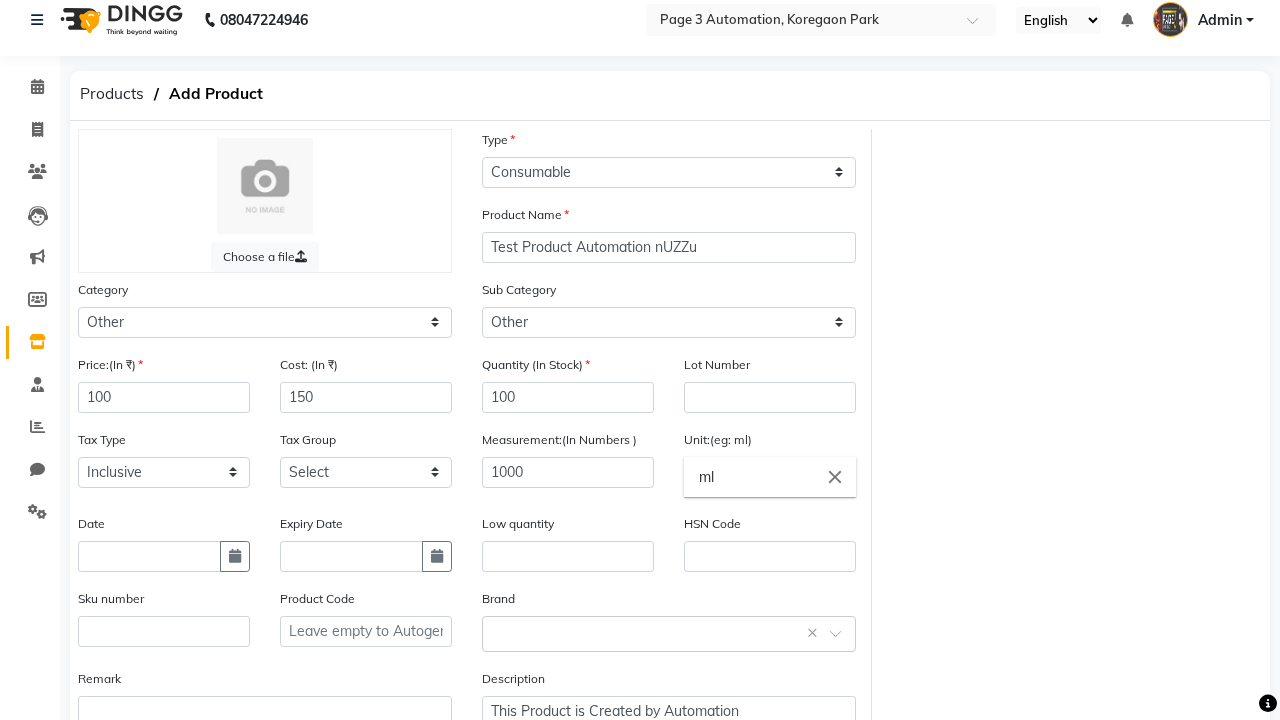 click on "Save" 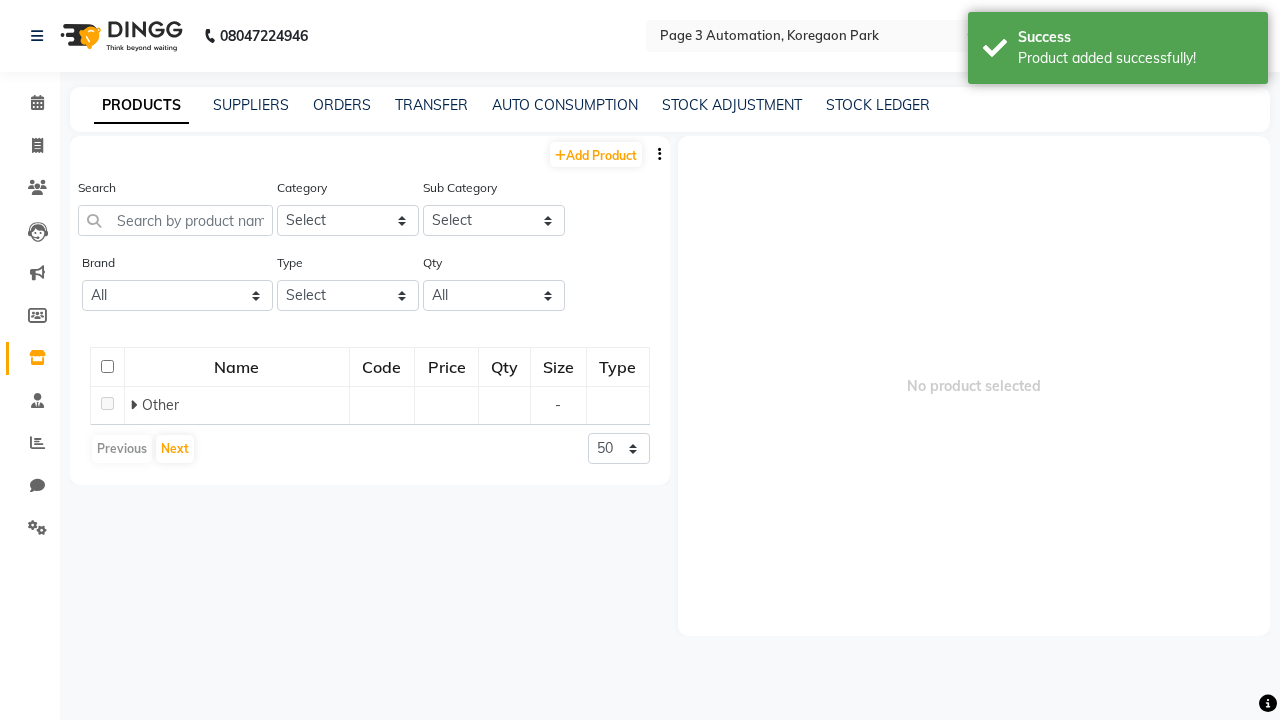 scroll, scrollTop: 0, scrollLeft: 0, axis: both 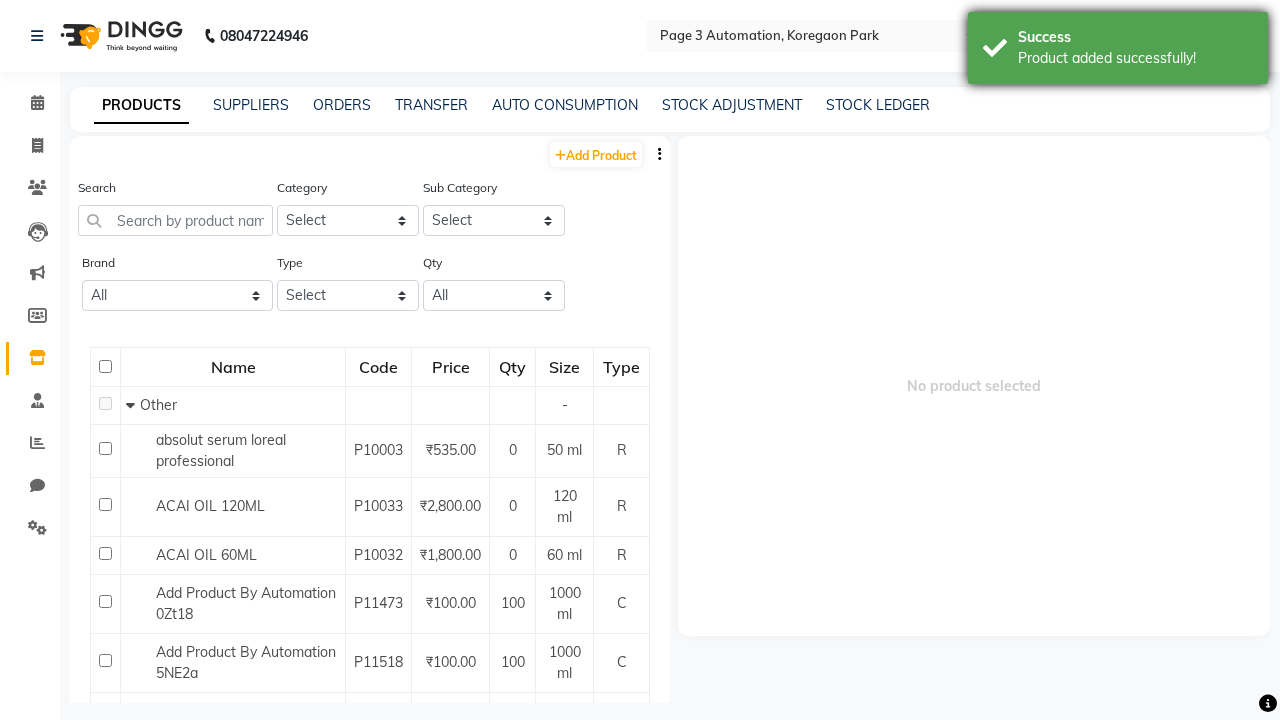 click on "Product added successfully!" at bounding box center [1135, 58] 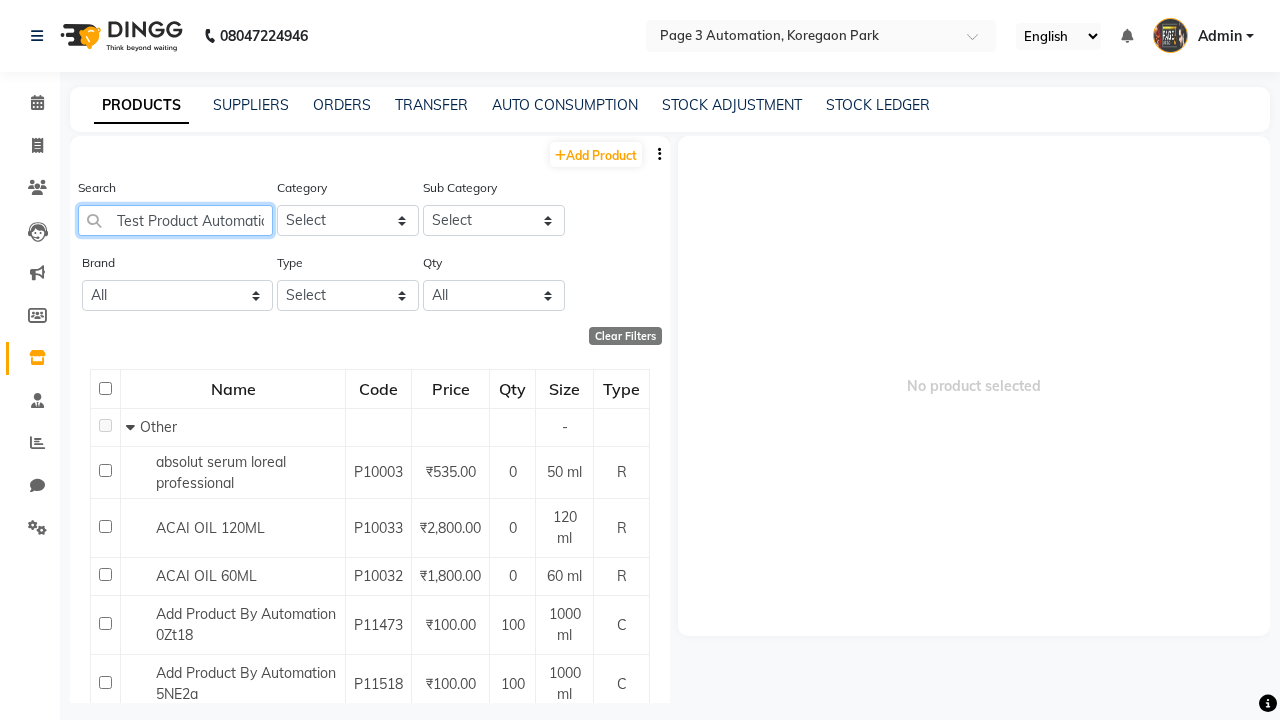 scroll, scrollTop: 0, scrollLeft: 59, axis: horizontal 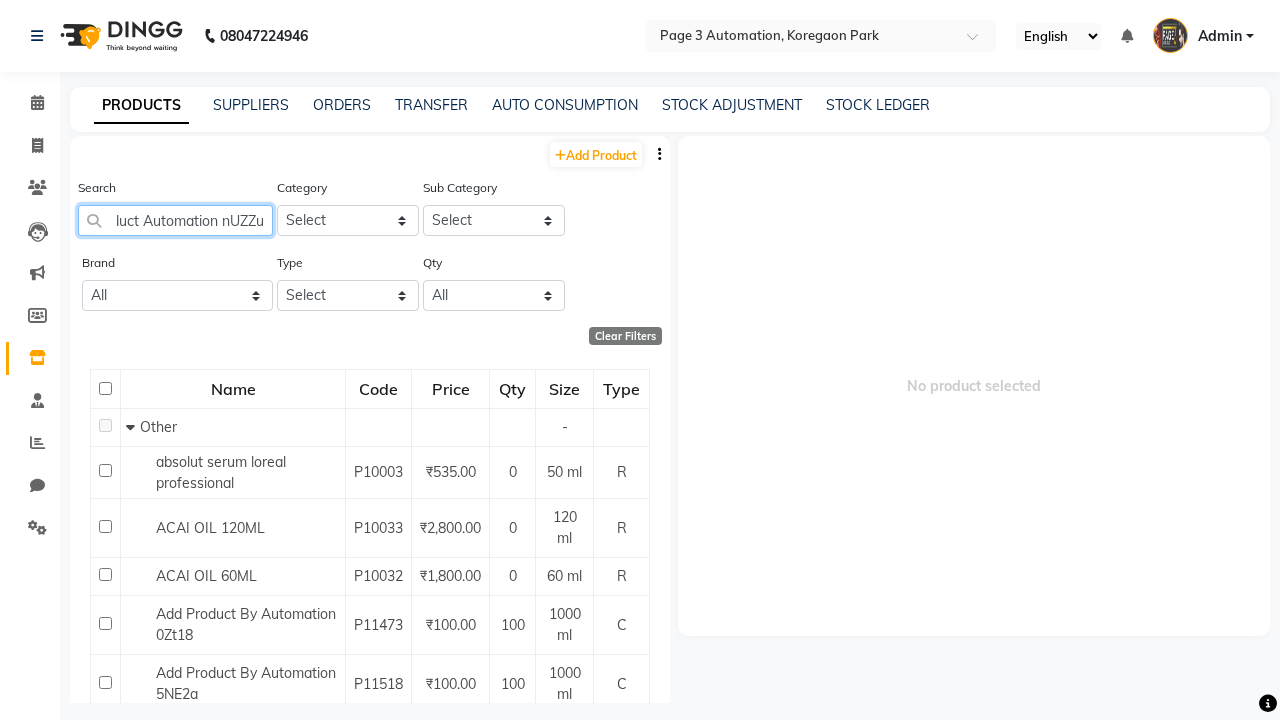 type on "Test Product Automation nUZZu" 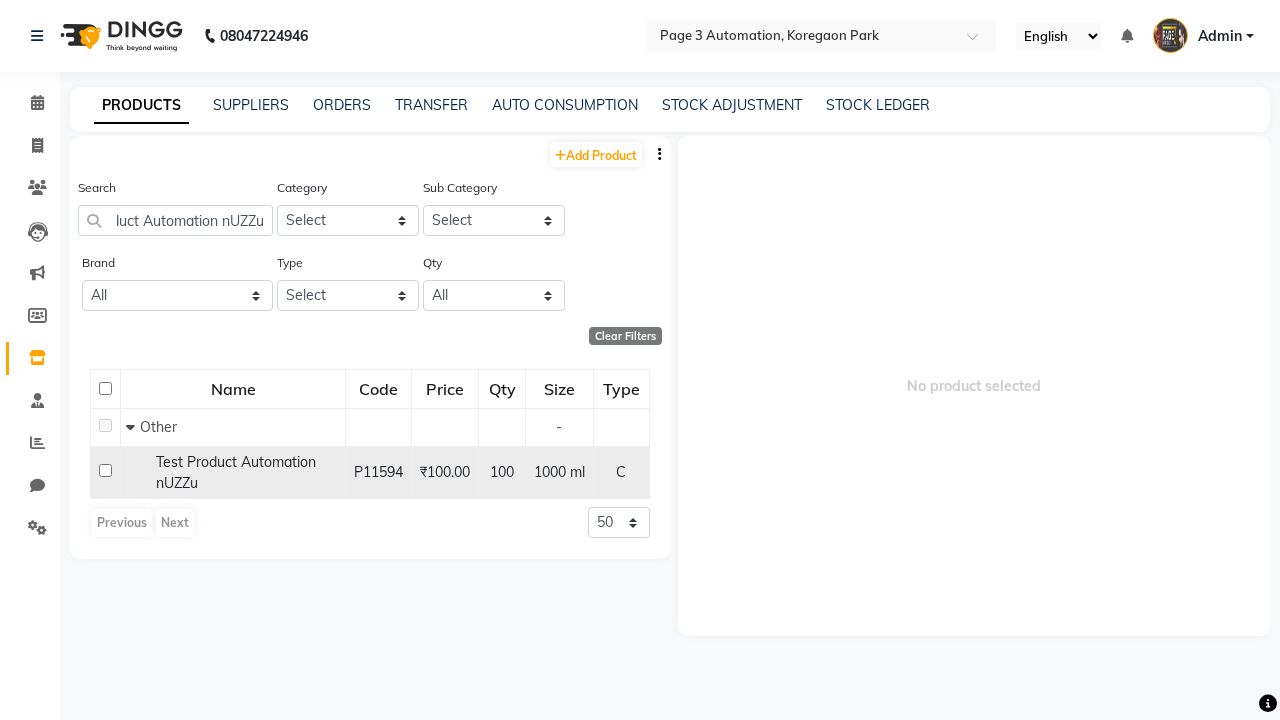 click 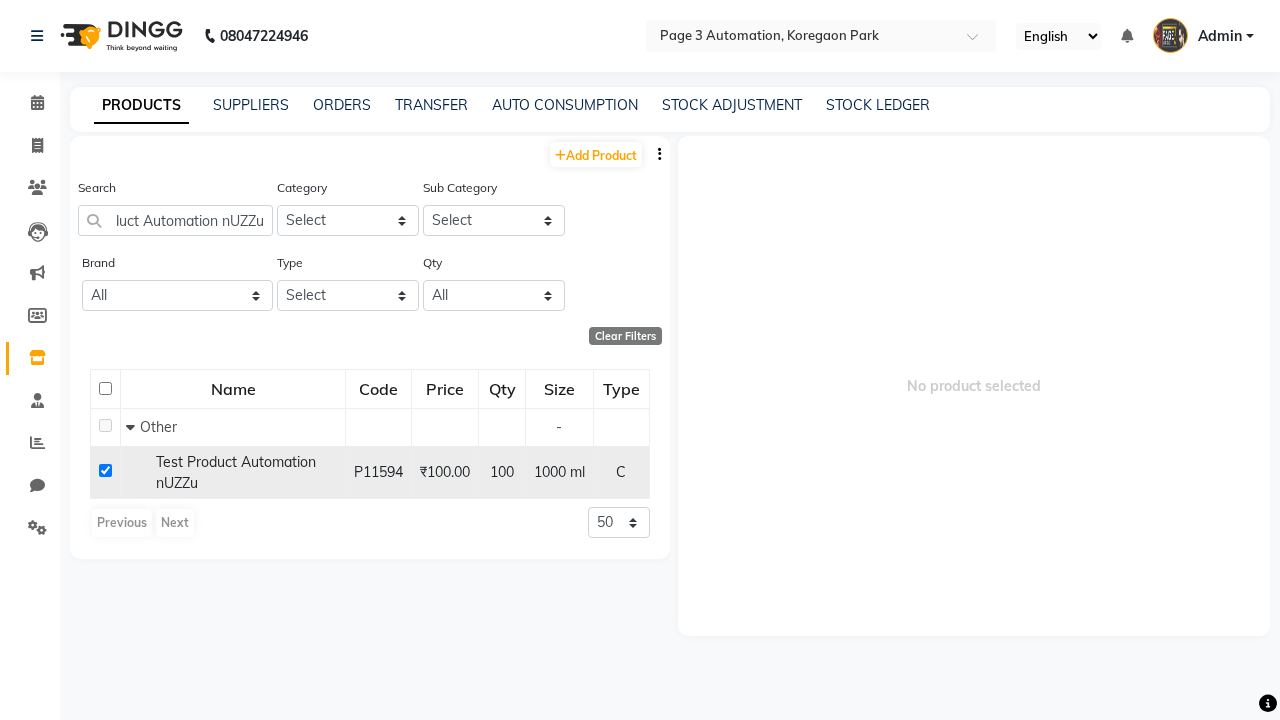 checkbox on "true" 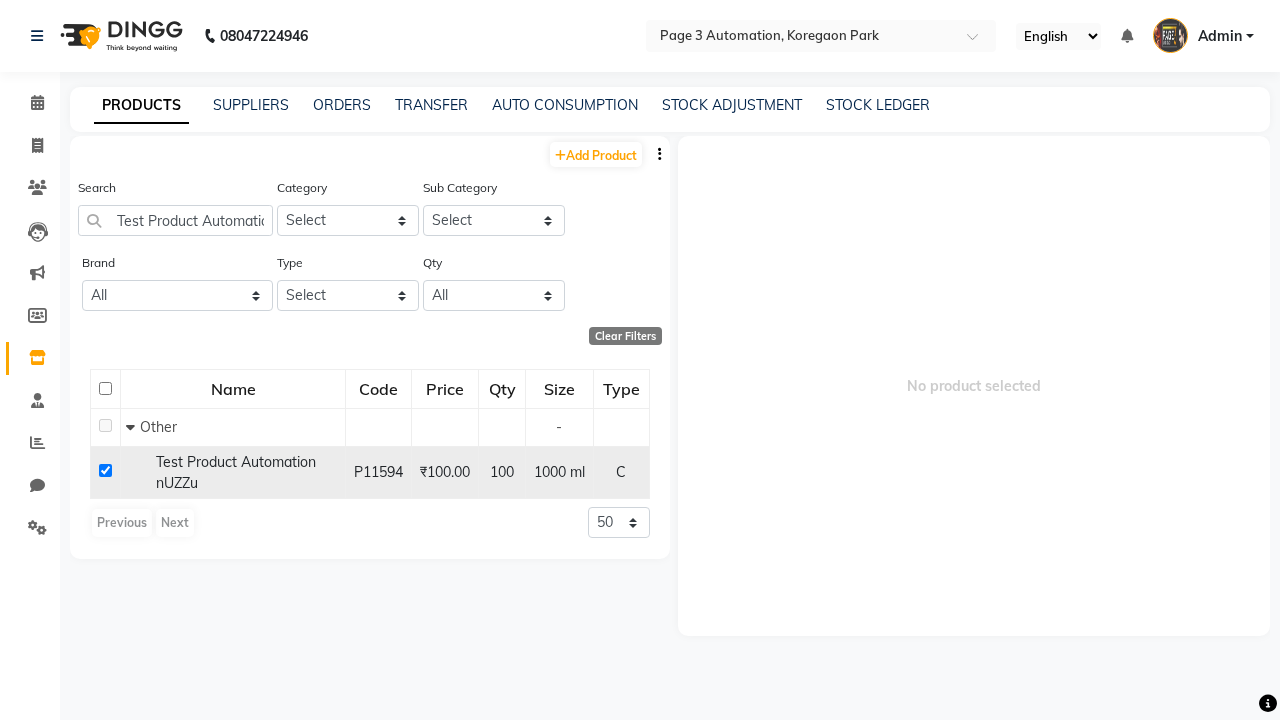 select 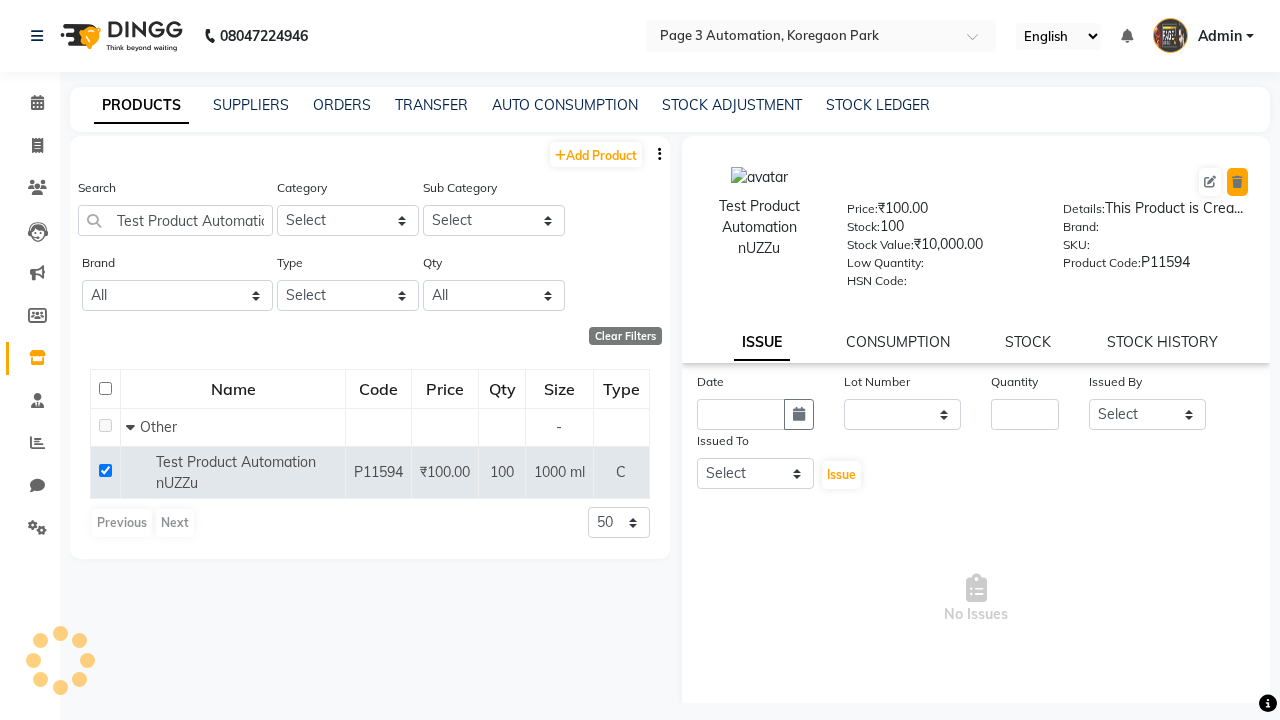 click 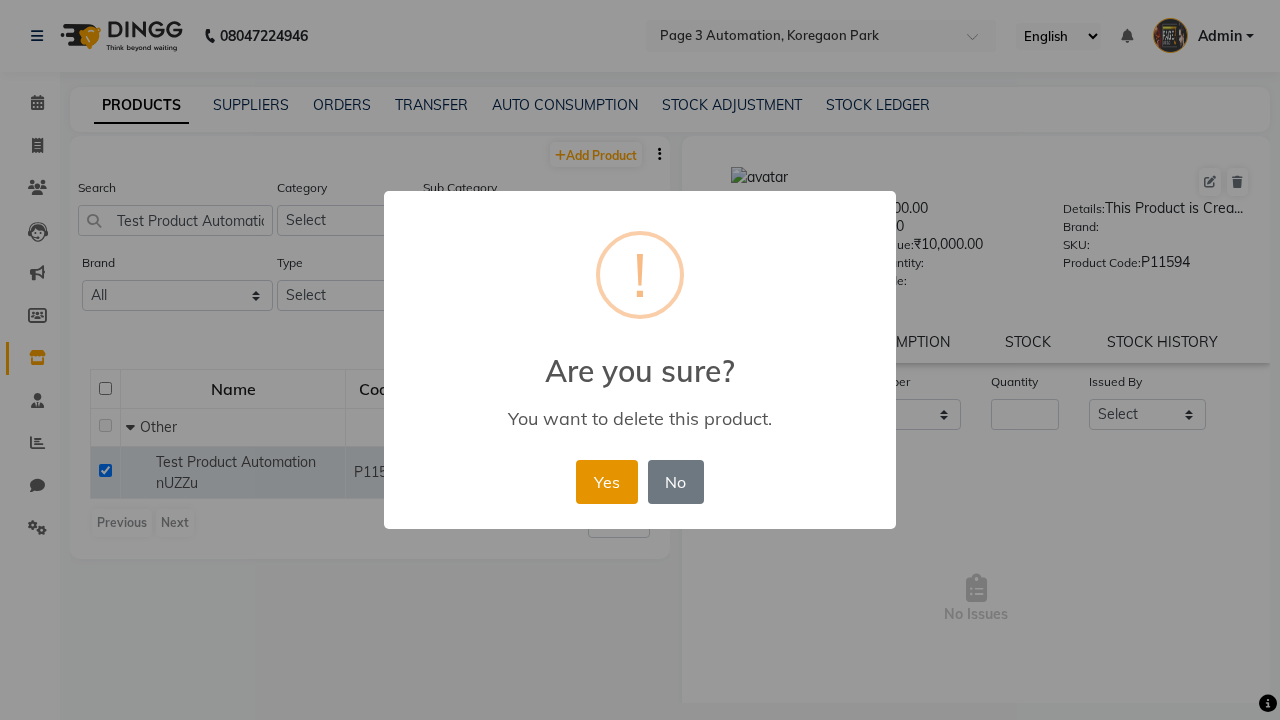 click on "Yes" at bounding box center (606, 482) 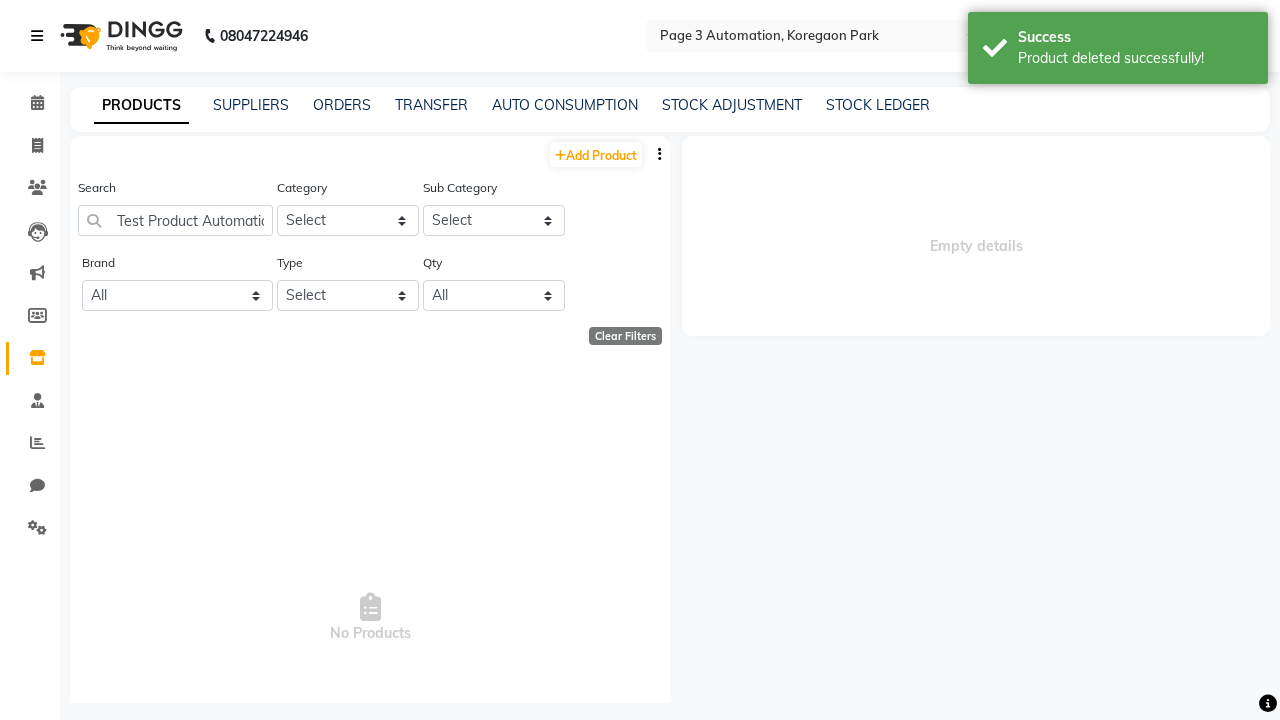 click on "Product deleted successfully!" at bounding box center [1135, 58] 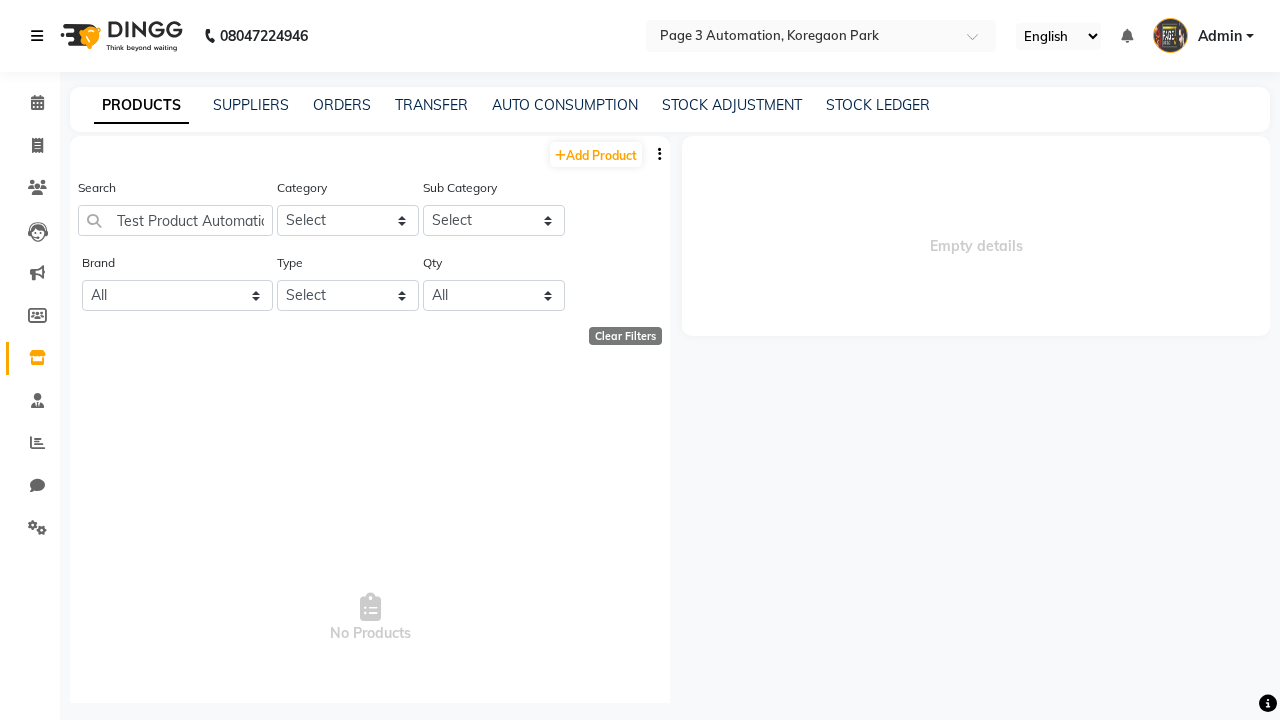 click at bounding box center [37, 36] 